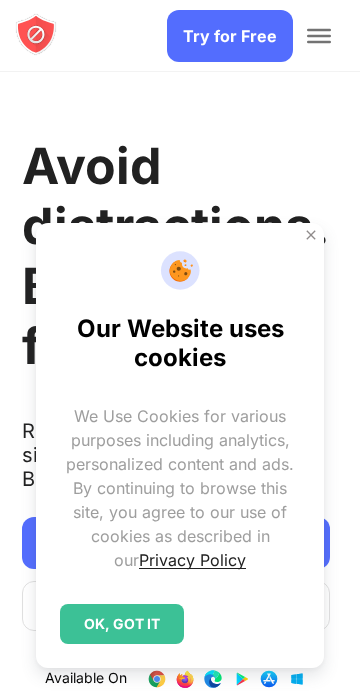 scroll, scrollTop: 0, scrollLeft: 0, axis: both 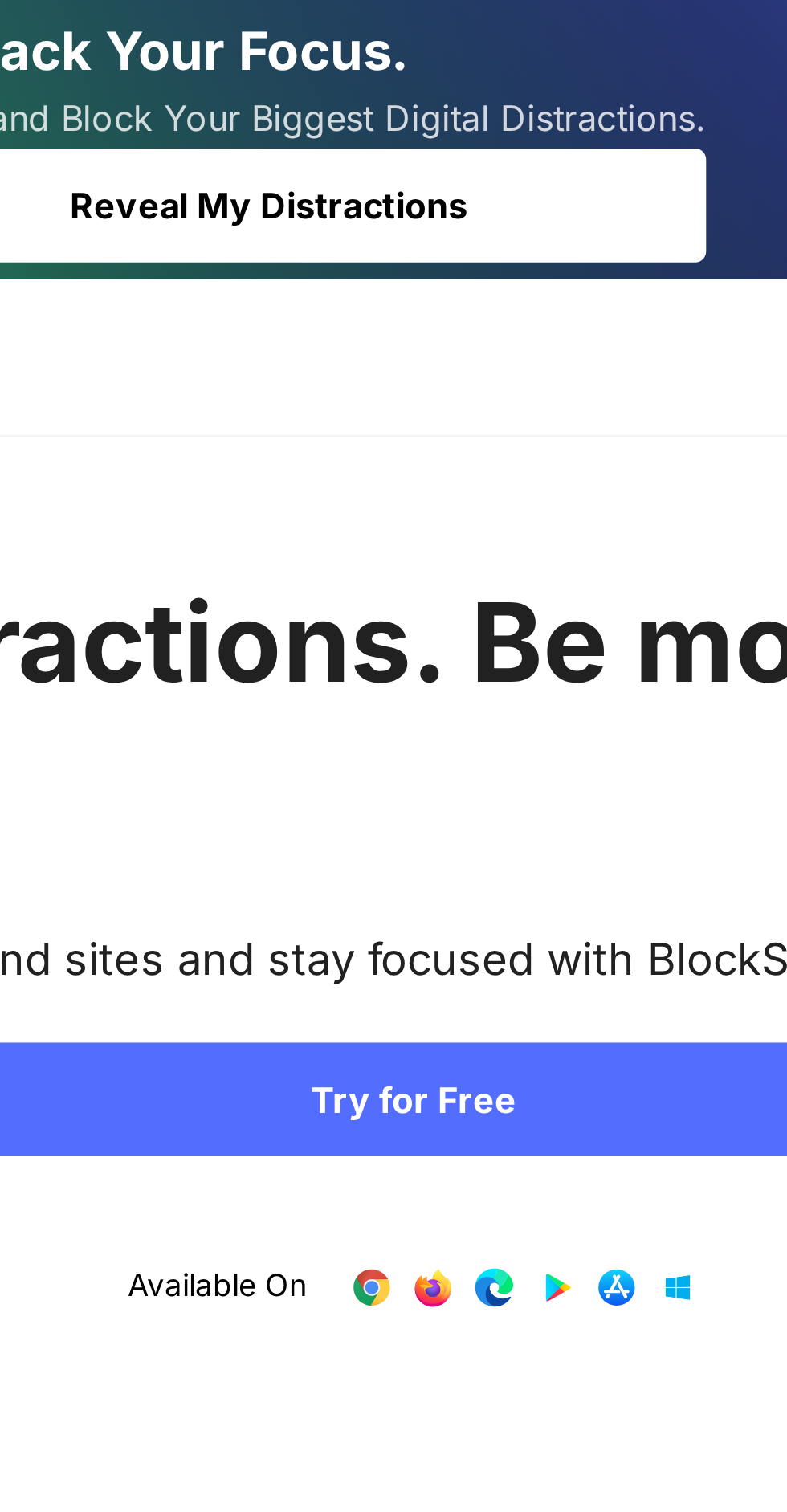 click on "Try for Free" at bounding box center (385, 404) 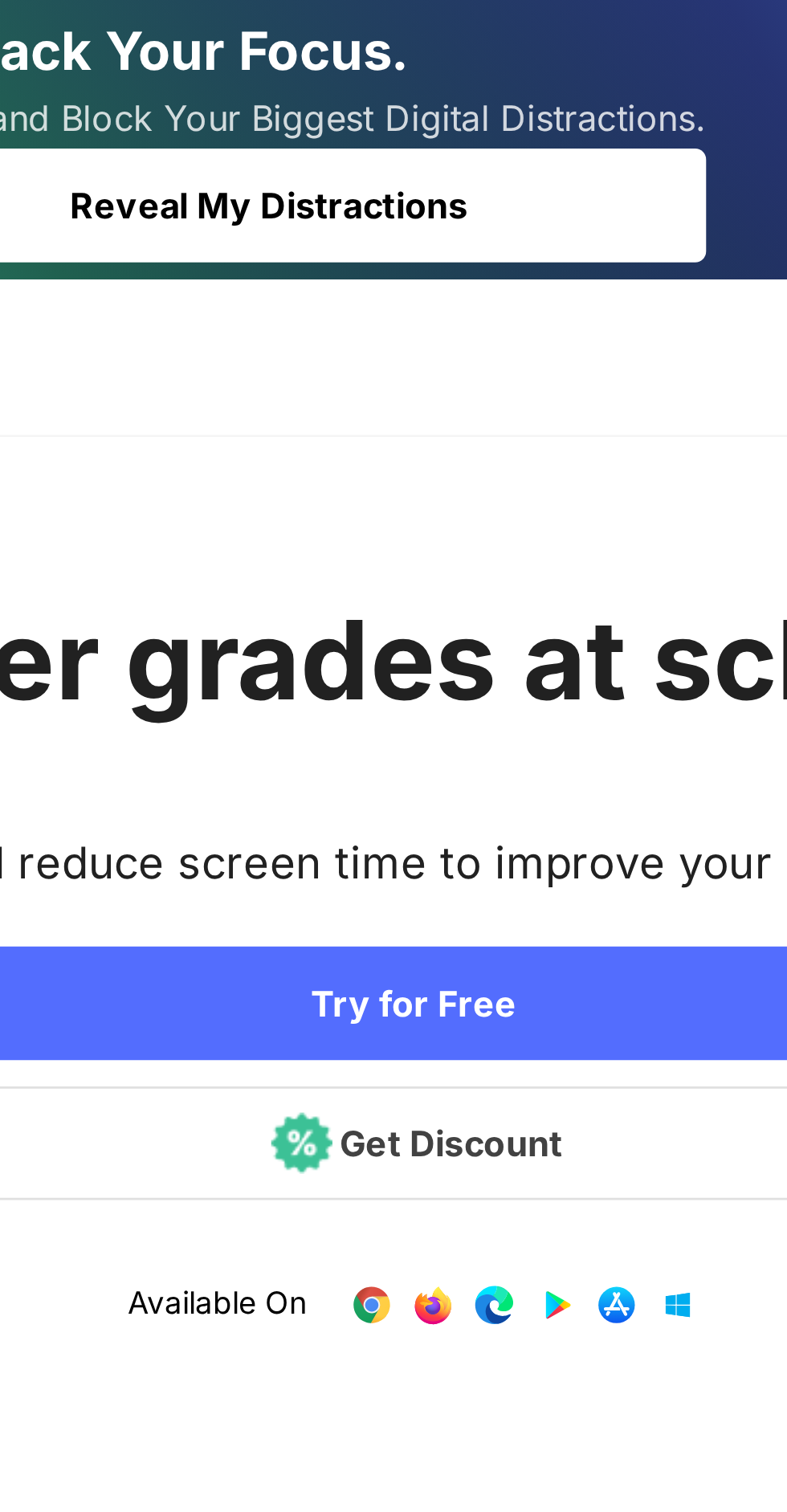 click on "Reveal My Distractions" at bounding box center (332, 75) 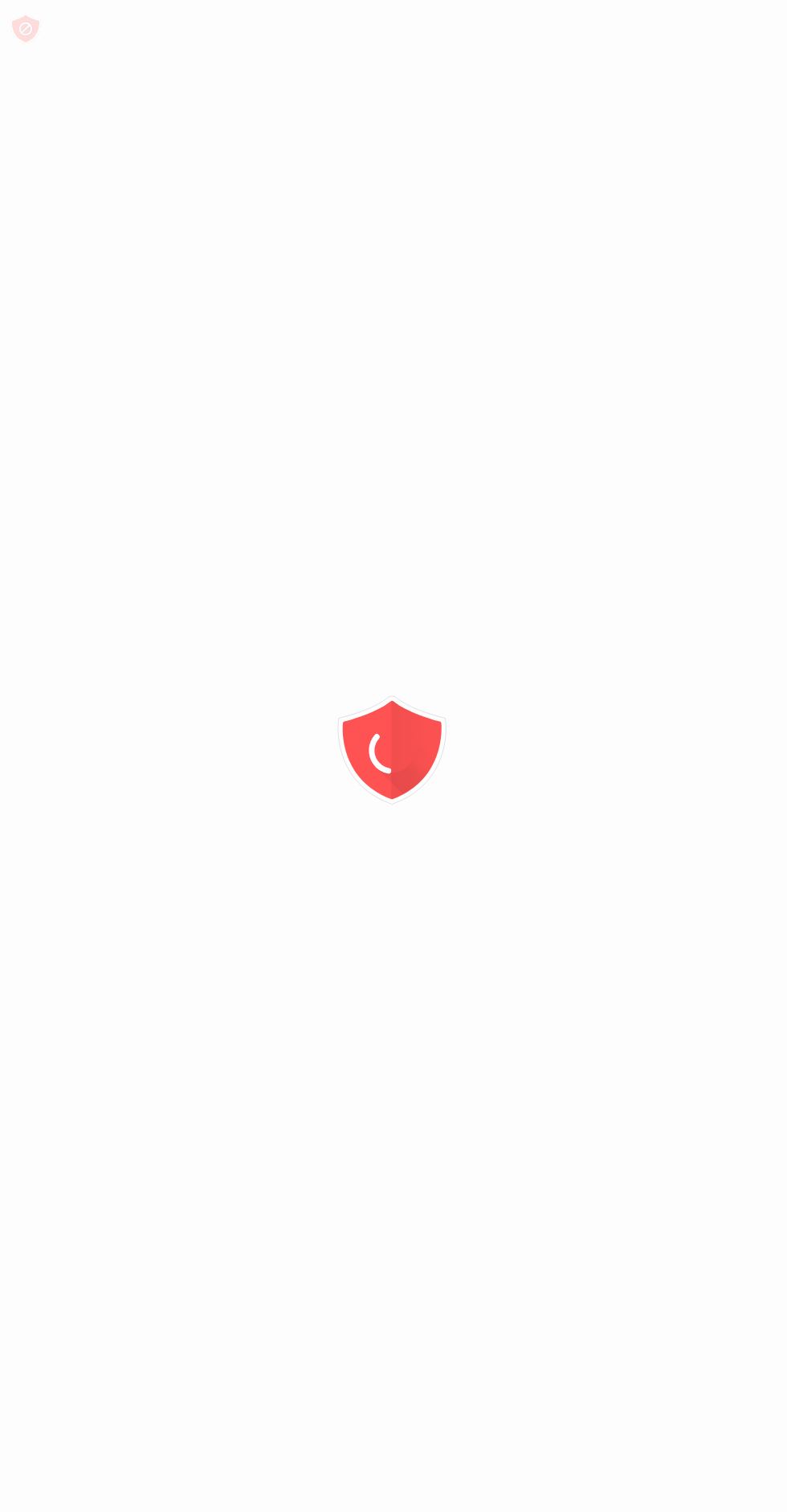 scroll, scrollTop: 0, scrollLeft: 0, axis: both 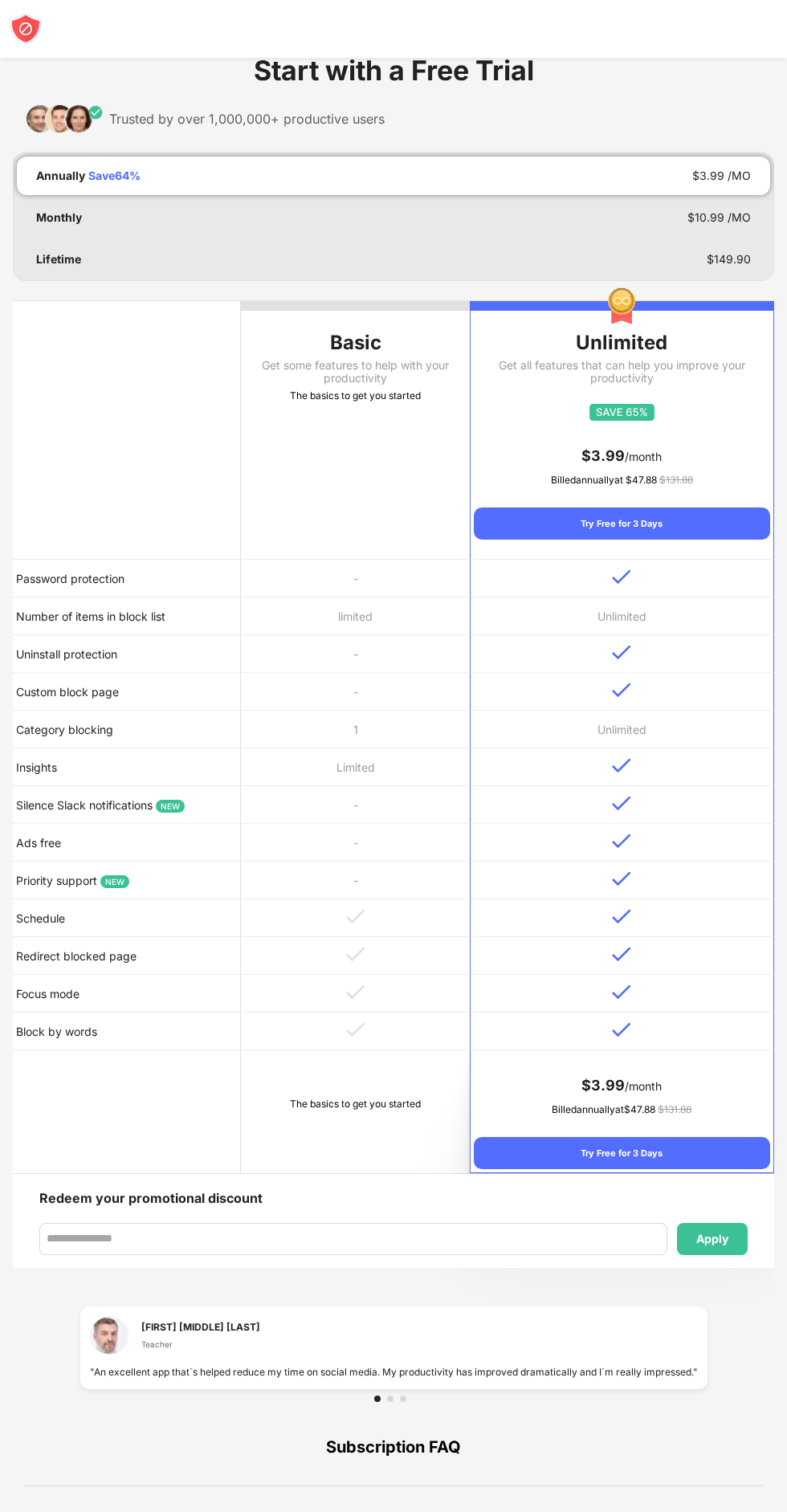 click on "-" at bounding box center (355, 842) 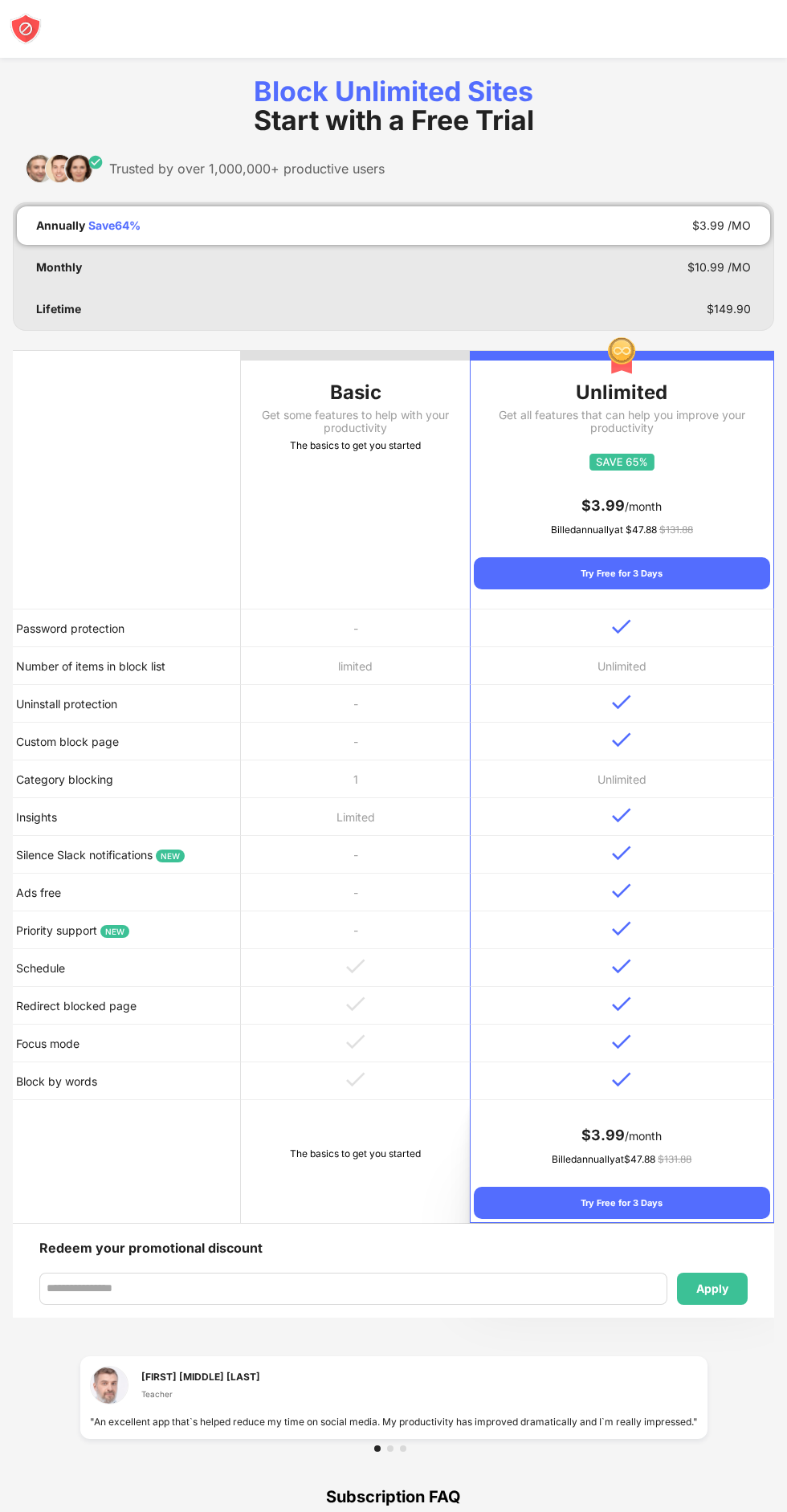 scroll, scrollTop: 133, scrollLeft: 0, axis: vertical 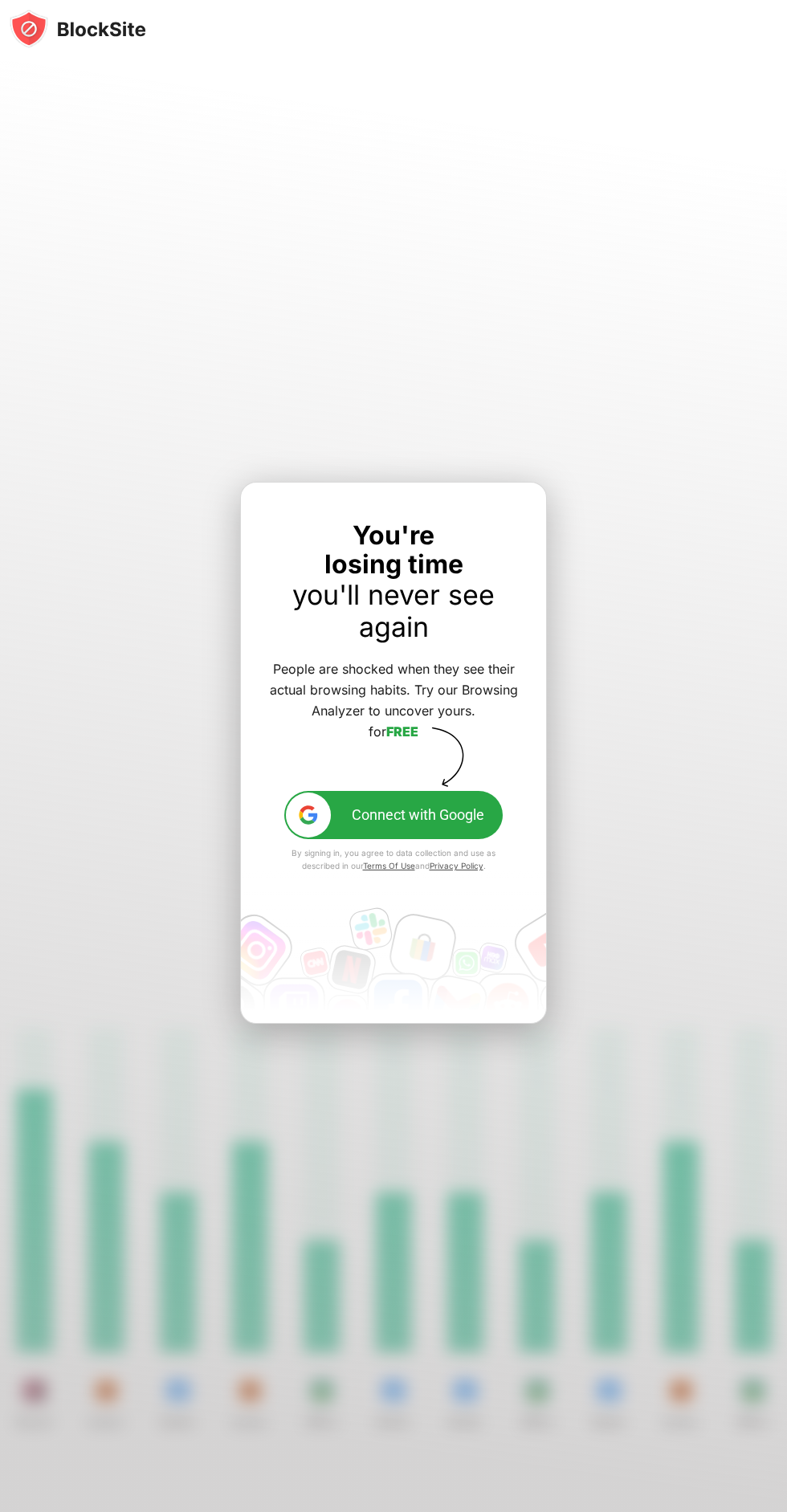 click on "Connect with Google" at bounding box center [418, 815] 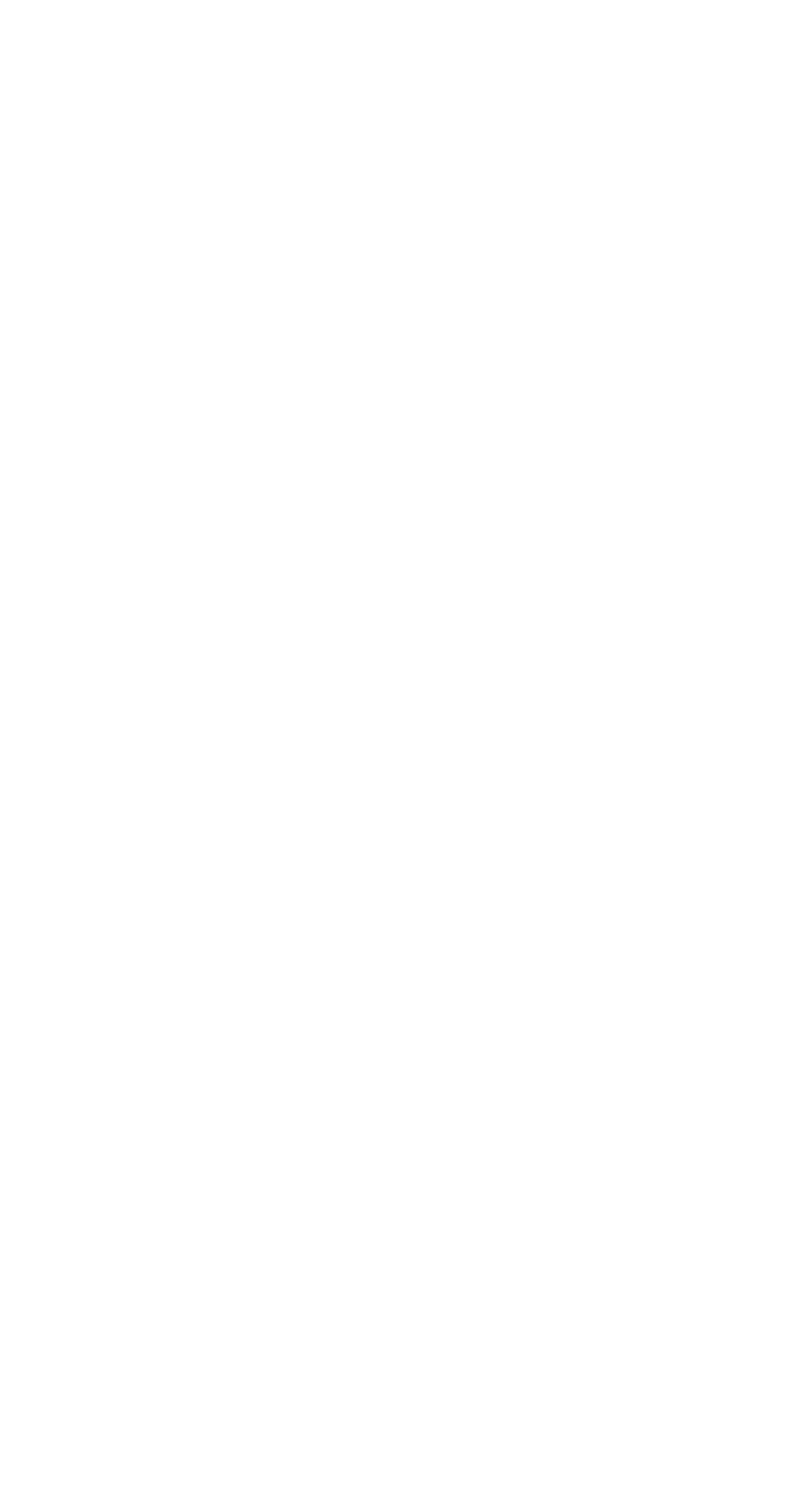 scroll, scrollTop: 0, scrollLeft: 0, axis: both 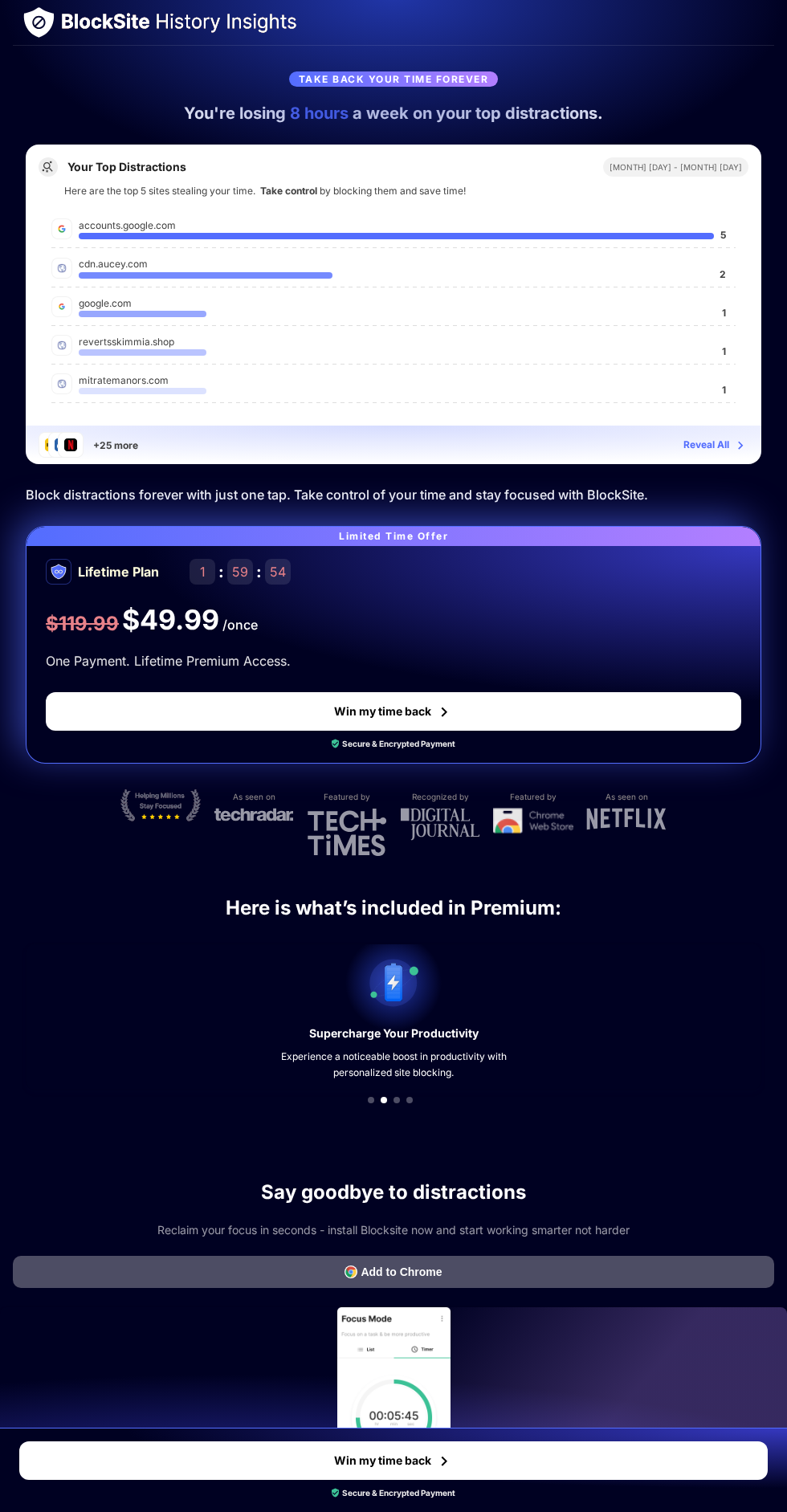 click at bounding box center [740, 445] 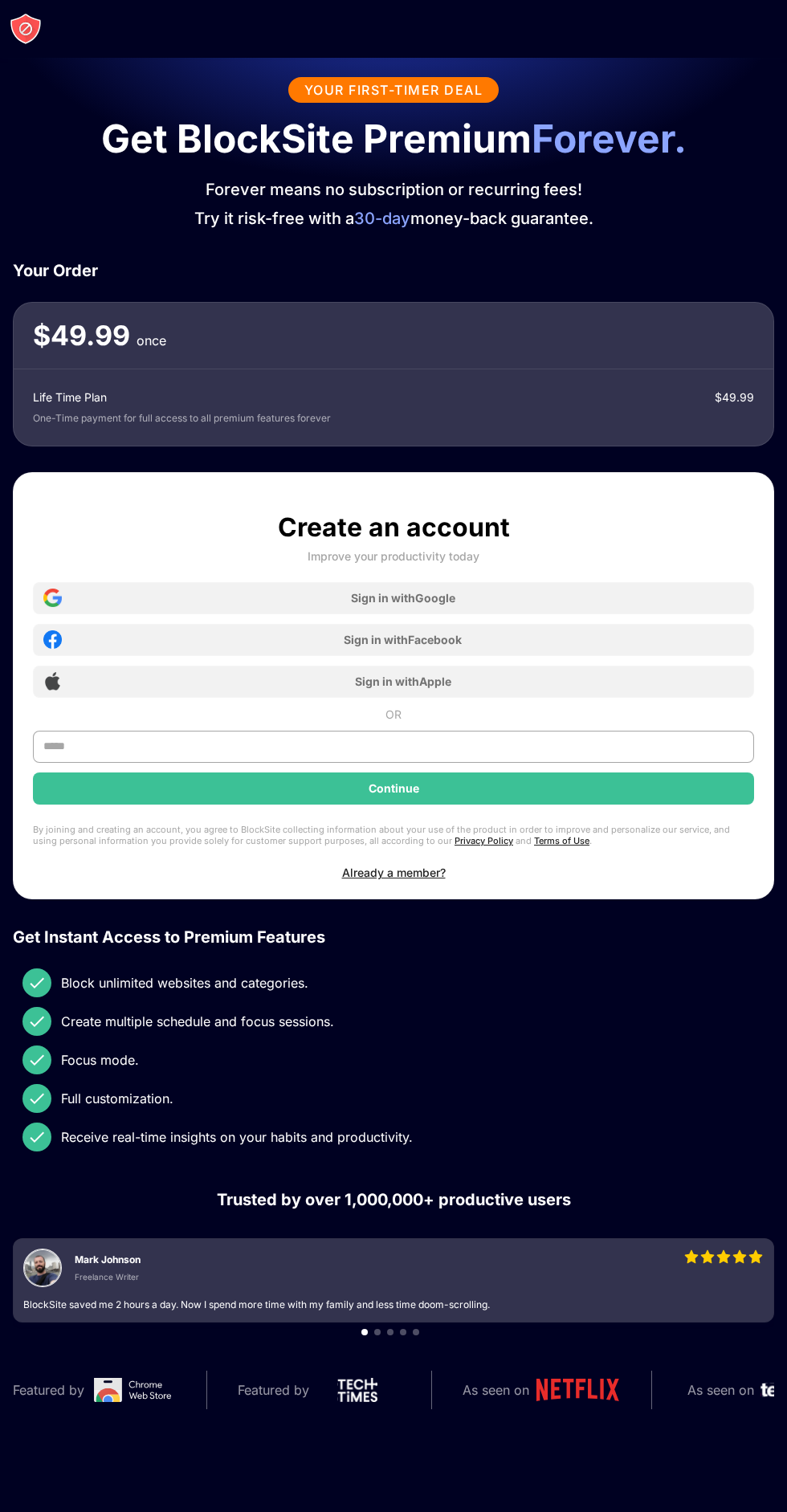 scroll, scrollTop: 122, scrollLeft: 0, axis: vertical 